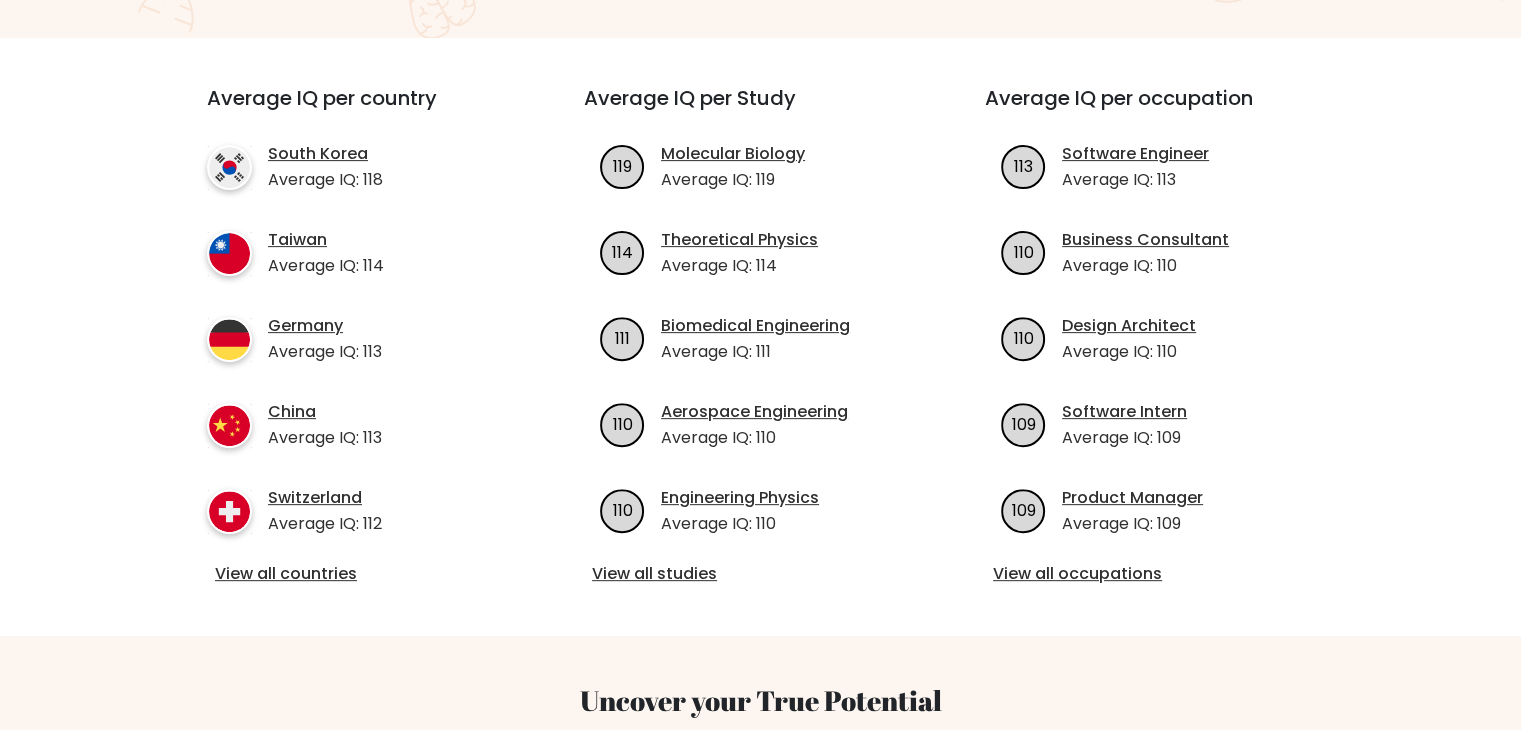 click on "Average IQ per country
[COUNTRY]
Average IQ: 118
[COUNTRY]
Average IQ: 114
[COUNTRY]
Average IQ: 113
[COUNTRY]
Average IQ: 113 119 114" at bounding box center [760, 337] 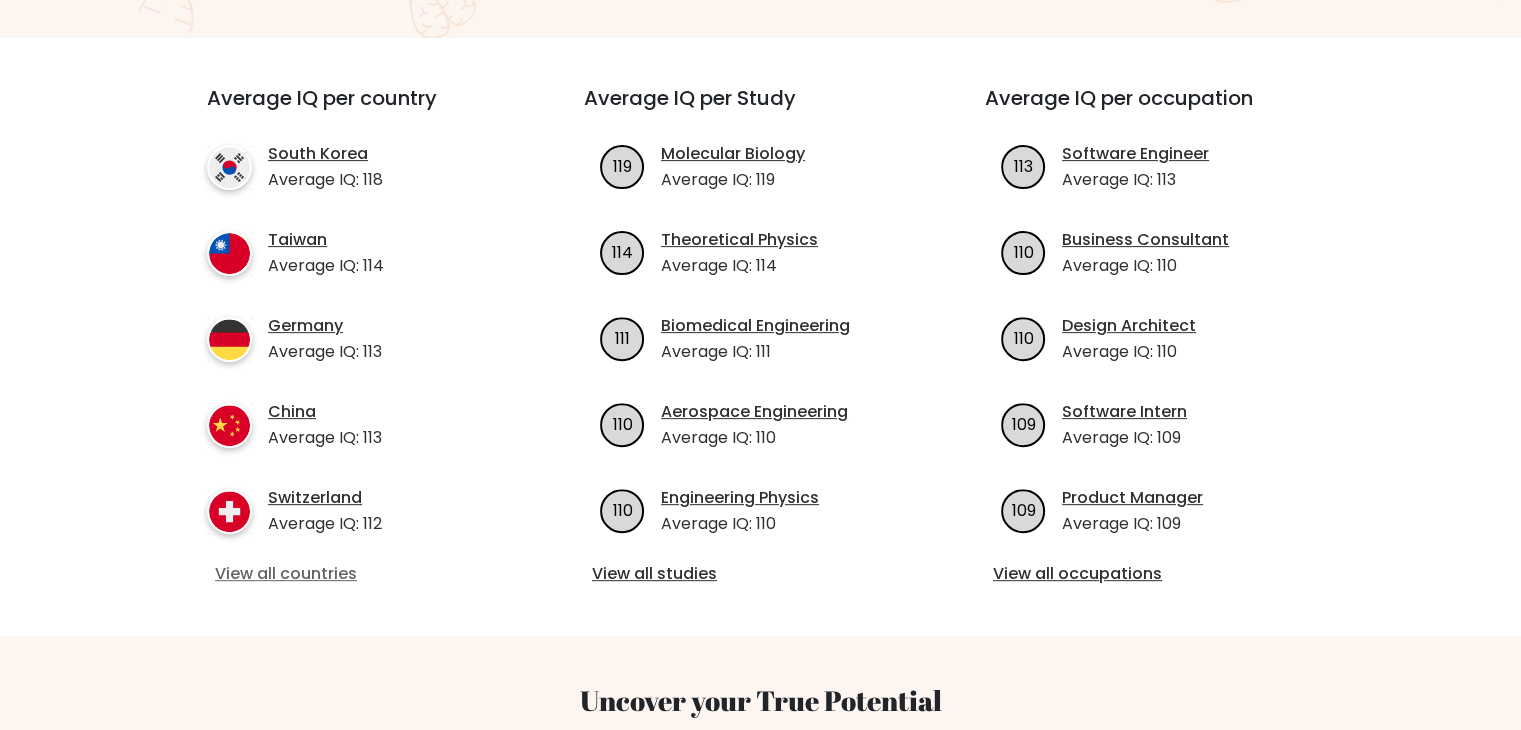click on "View all countries" at bounding box center (359, 574) 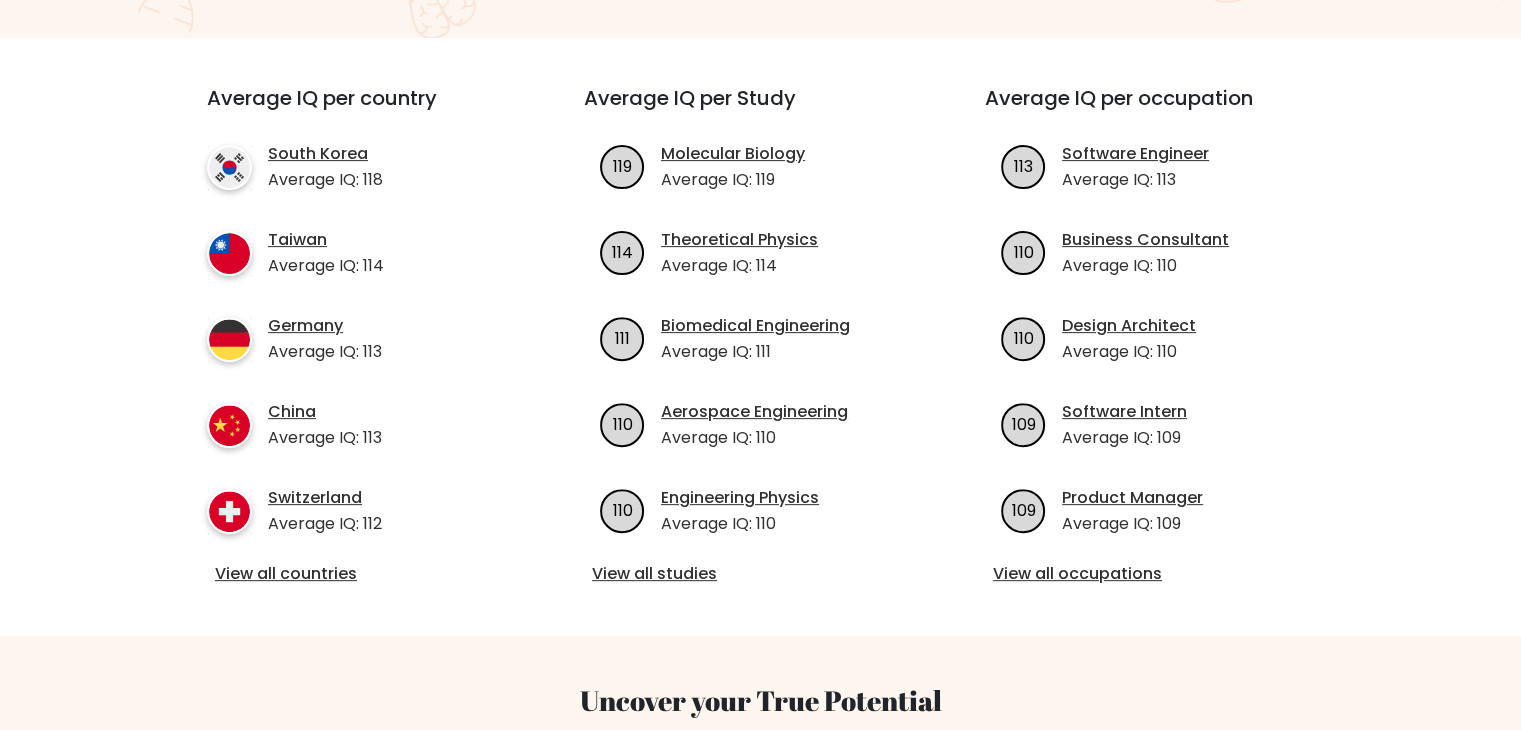 scroll, scrollTop: 0, scrollLeft: 0, axis: both 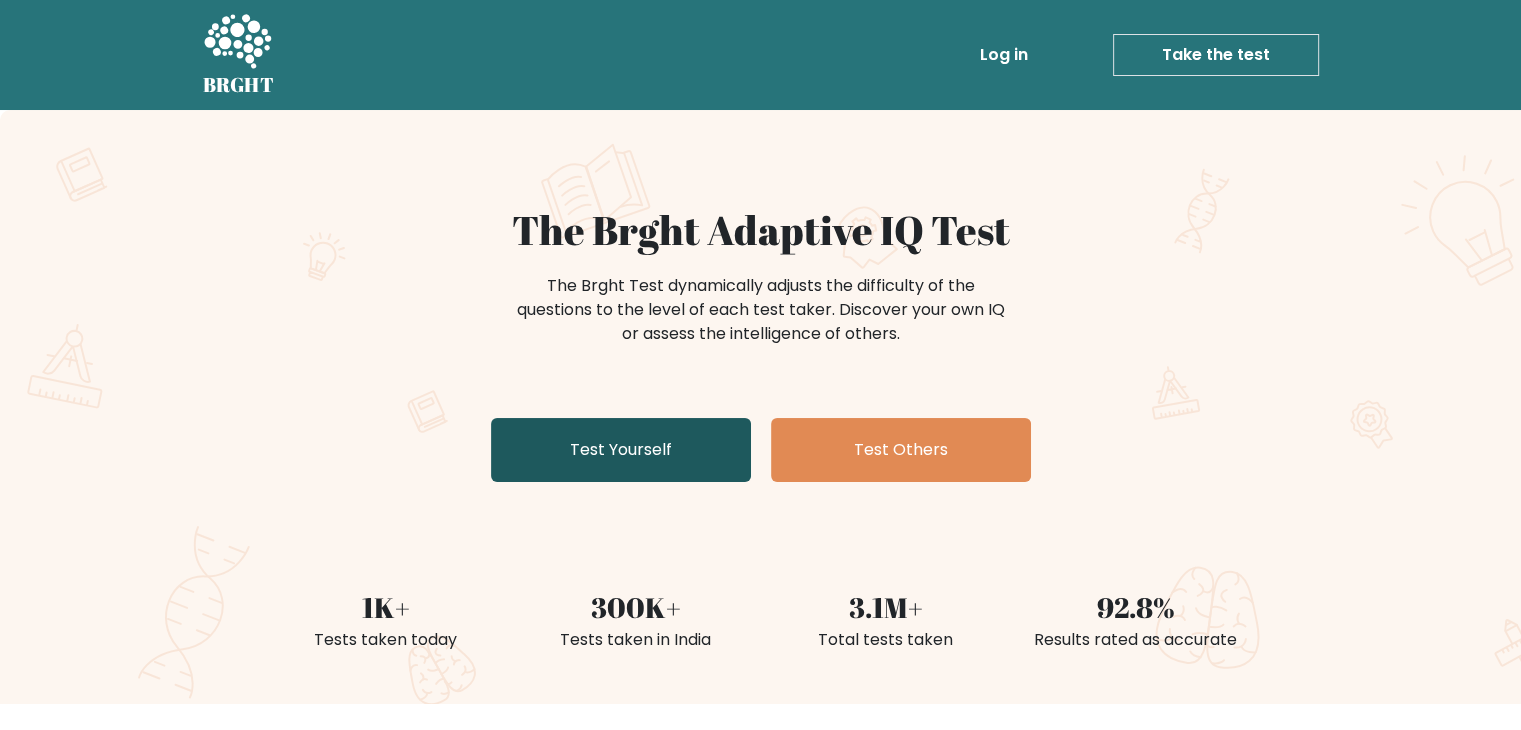 click on "Test Yourself" at bounding box center (621, 450) 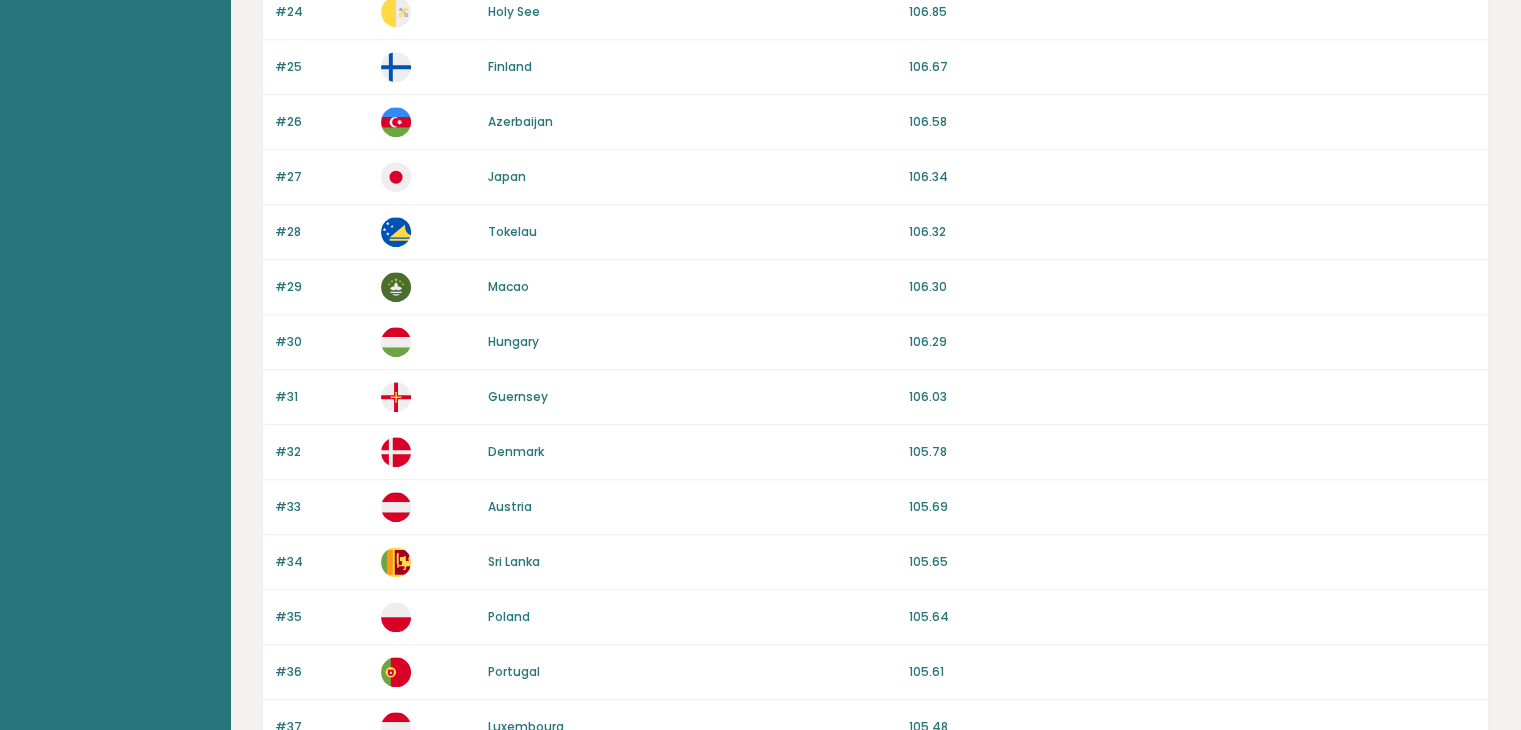 scroll, scrollTop: 1859, scrollLeft: 0, axis: vertical 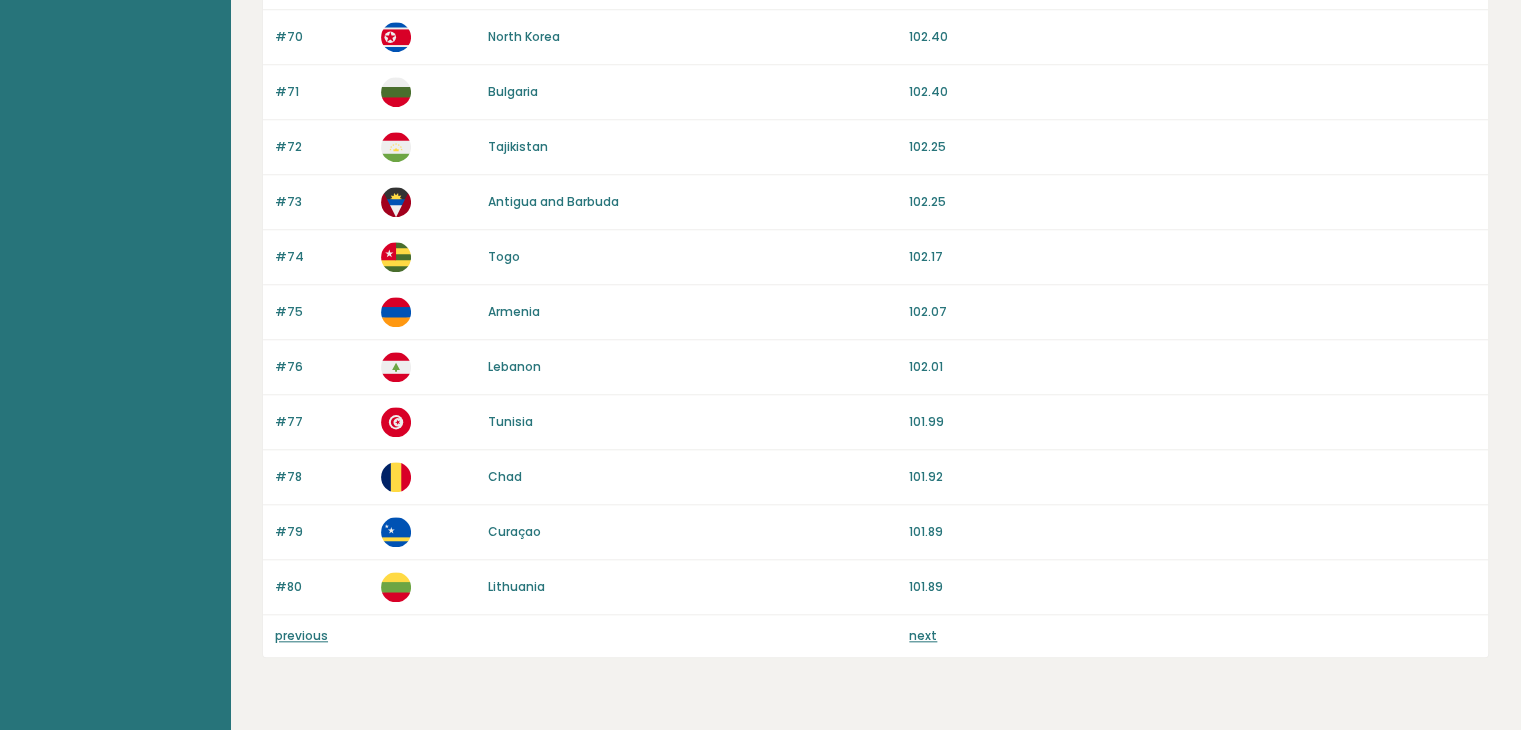 click on "next" at bounding box center (923, 635) 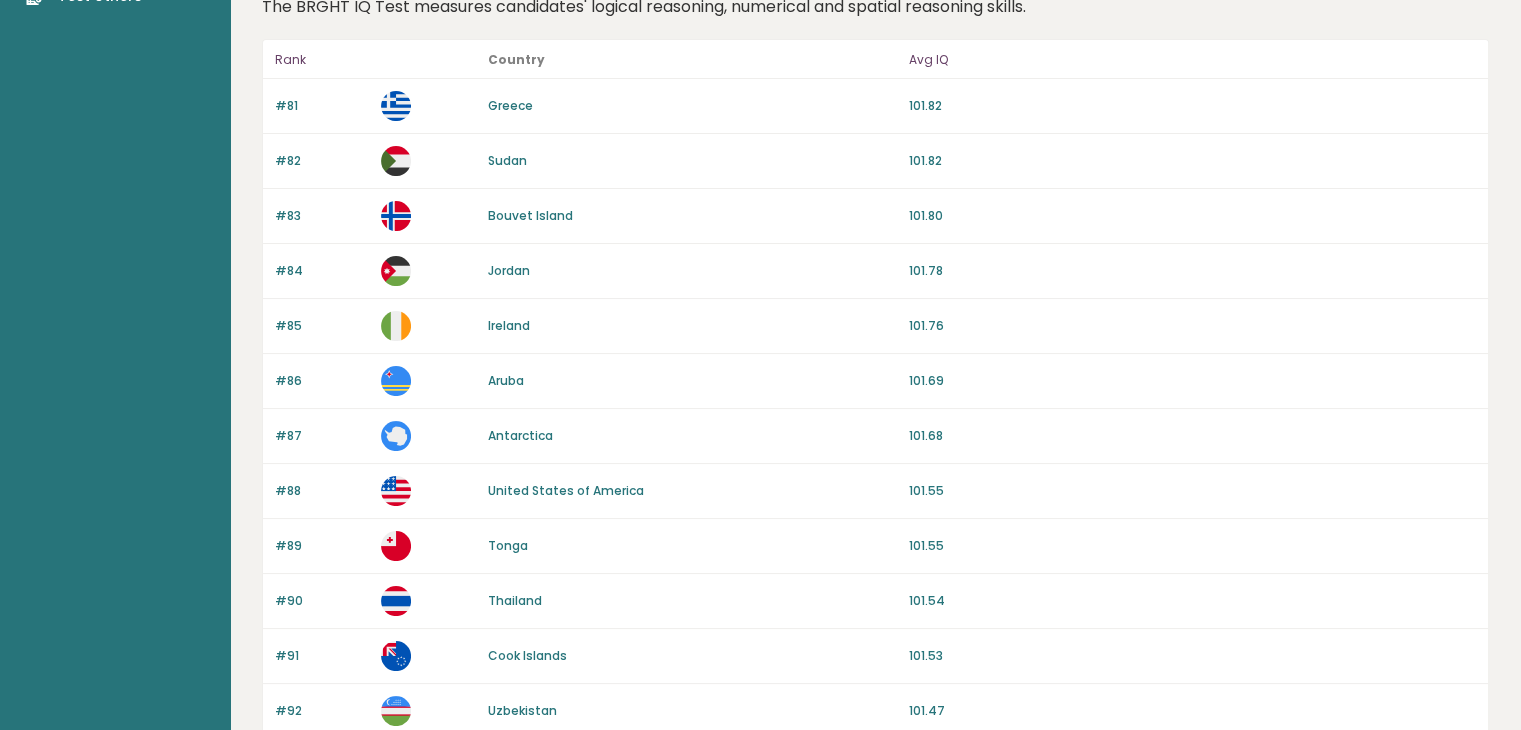 scroll, scrollTop: 0, scrollLeft: 0, axis: both 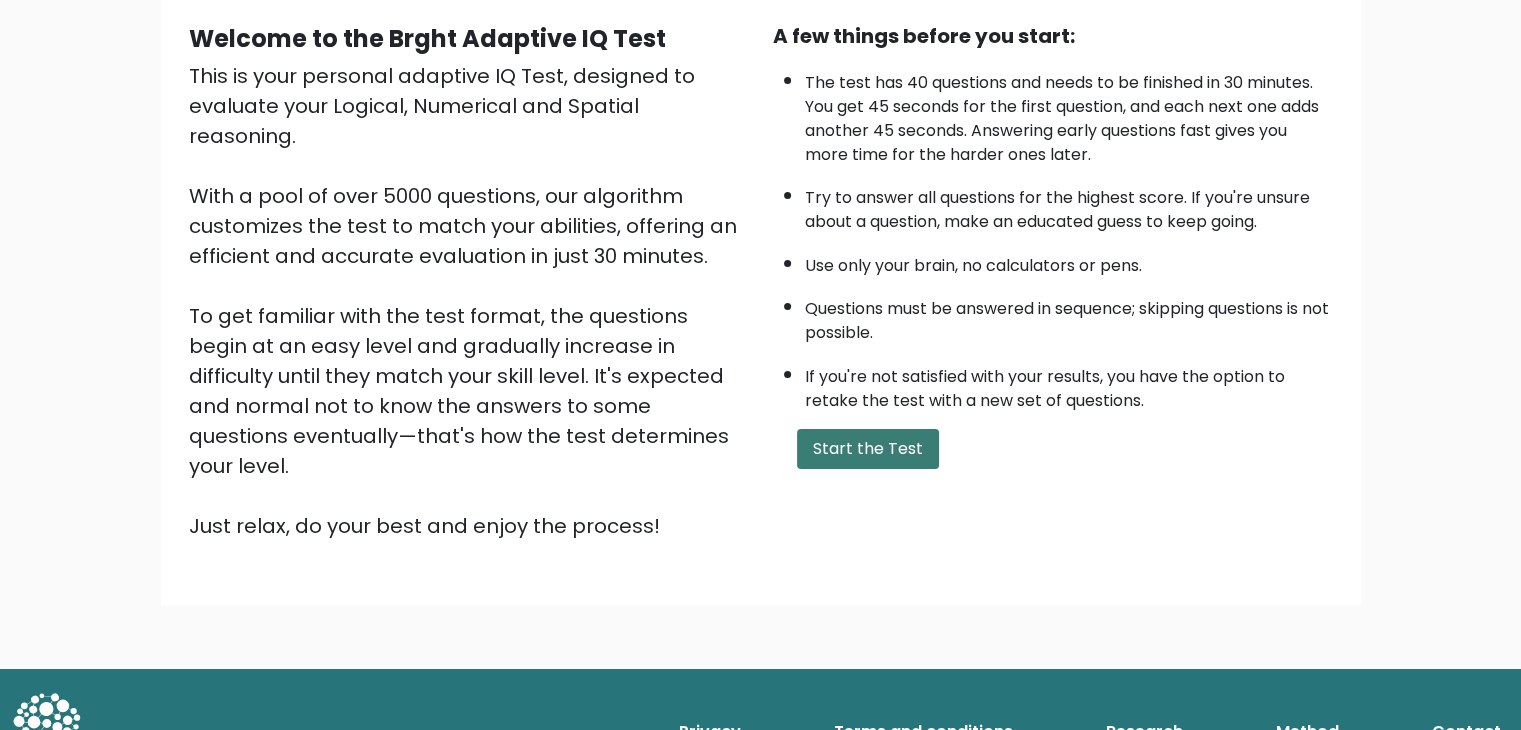 click on "Start the Test" at bounding box center (868, 449) 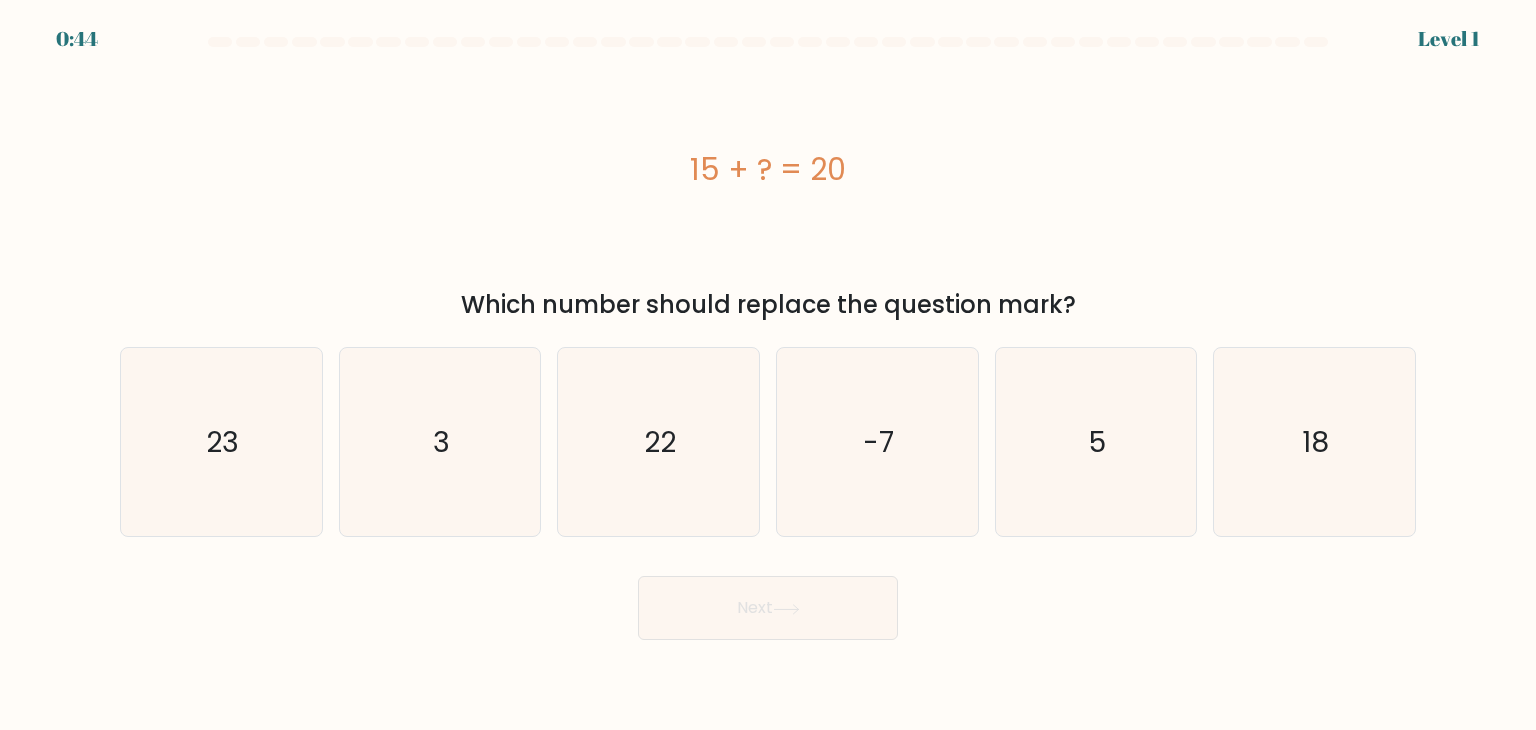 scroll, scrollTop: 0, scrollLeft: 0, axis: both 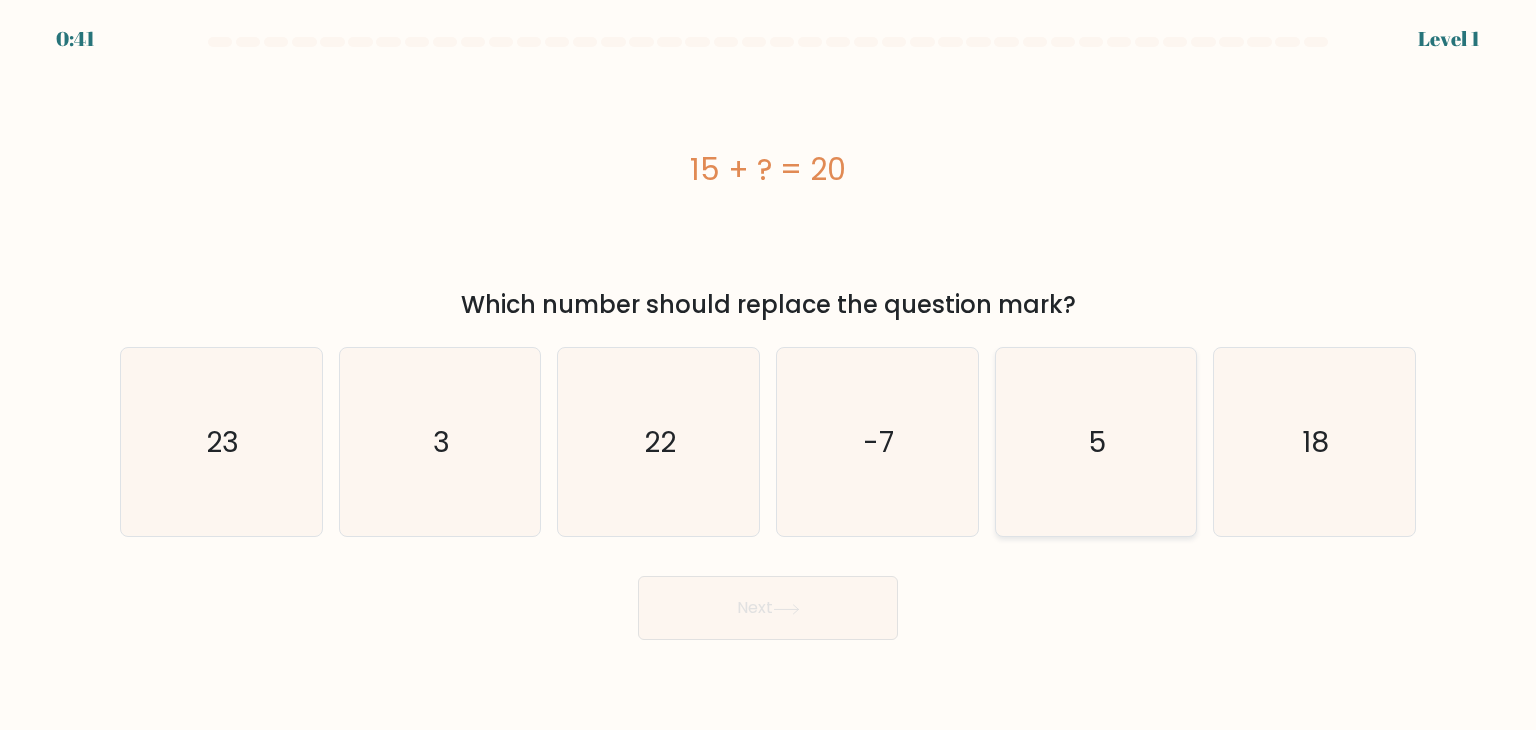click on "e.
5" at bounding box center (768, 370) 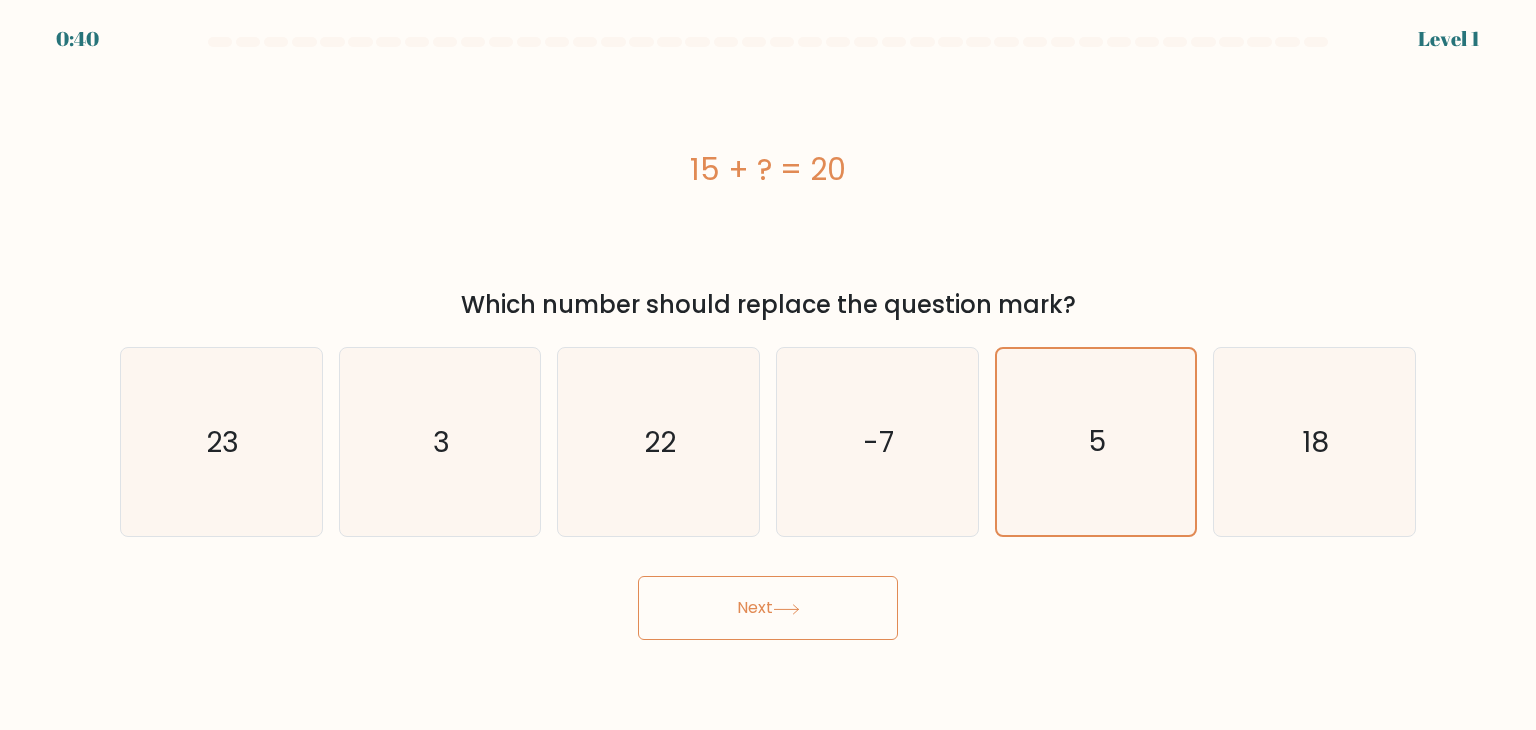 click on "Next" at bounding box center [768, 608] 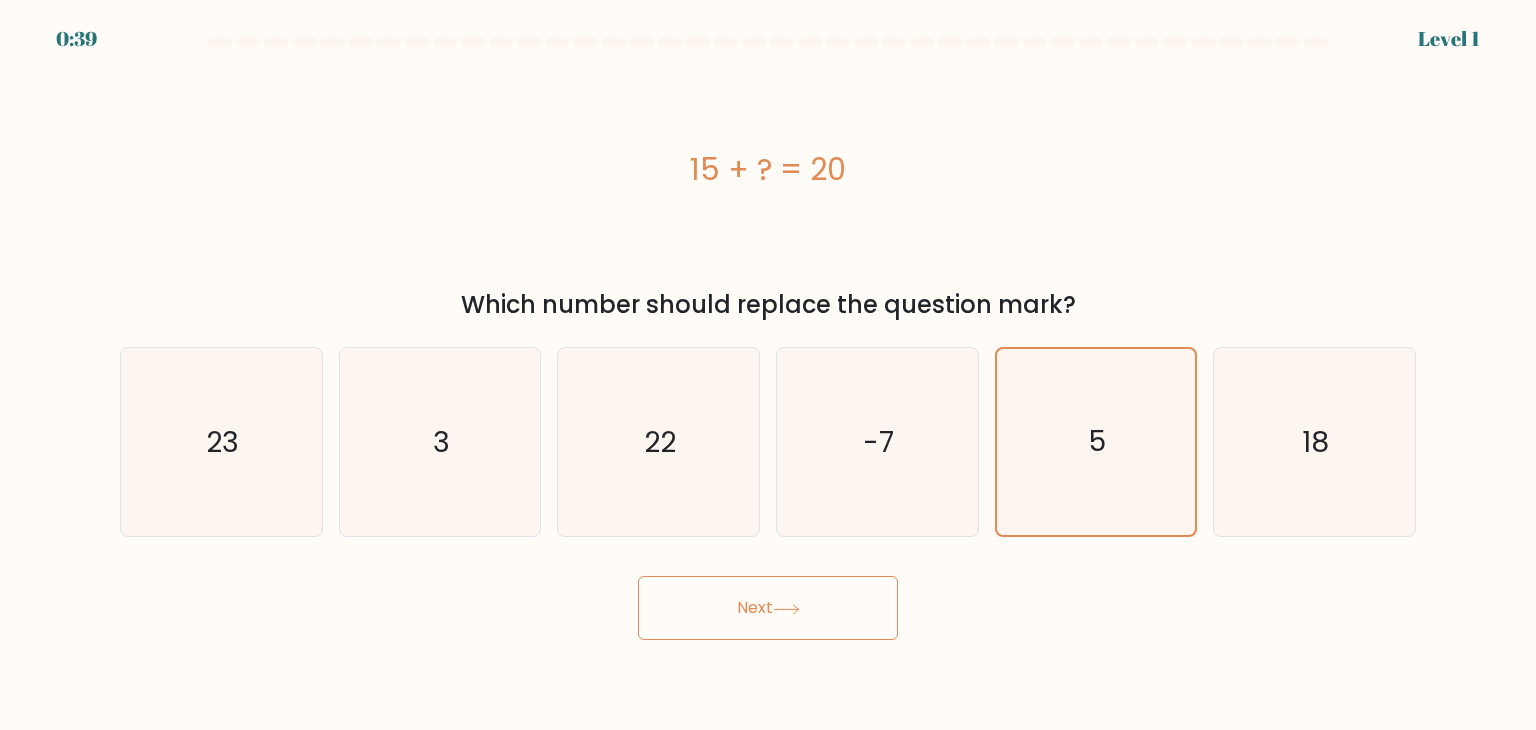 click at bounding box center (786, 609) 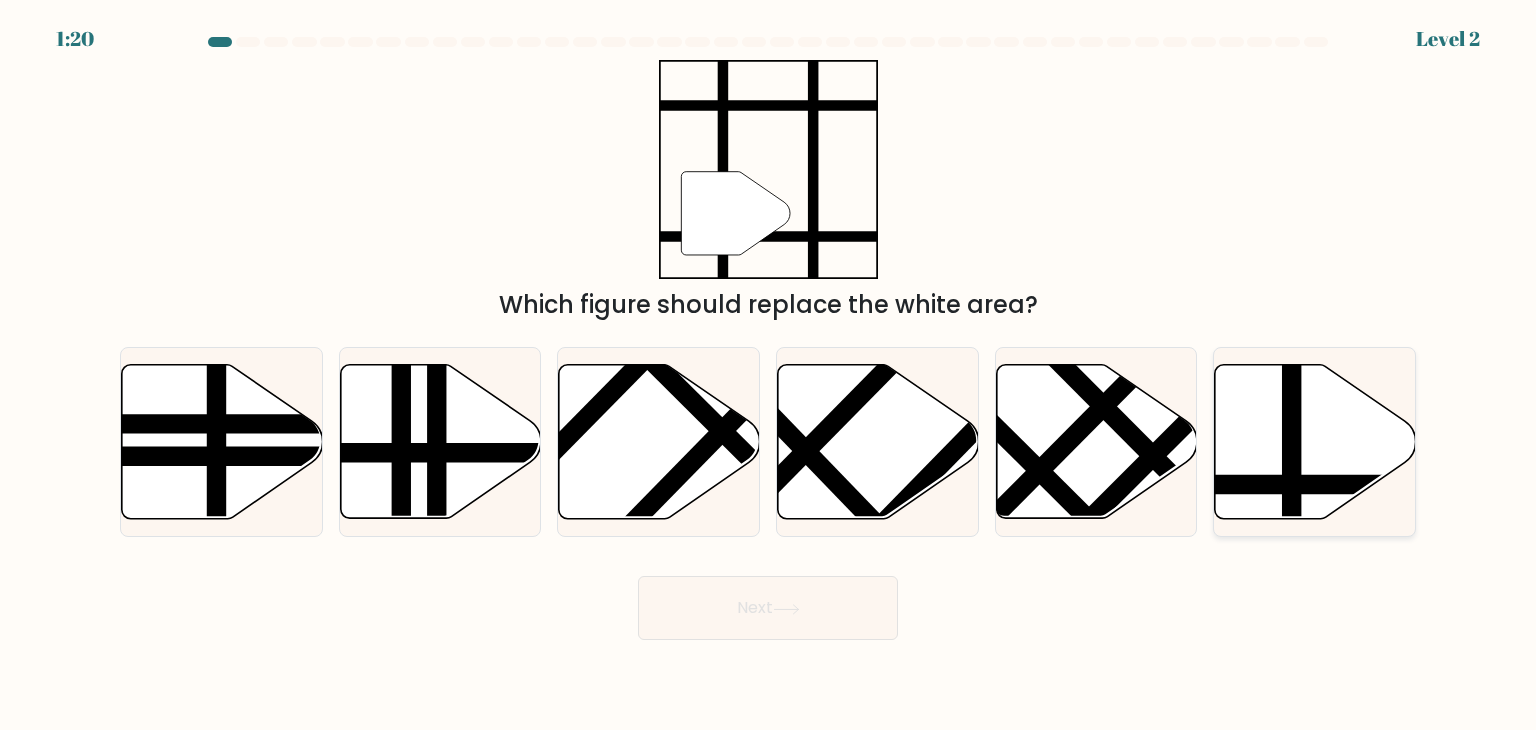 click at bounding box center (1315, 442) 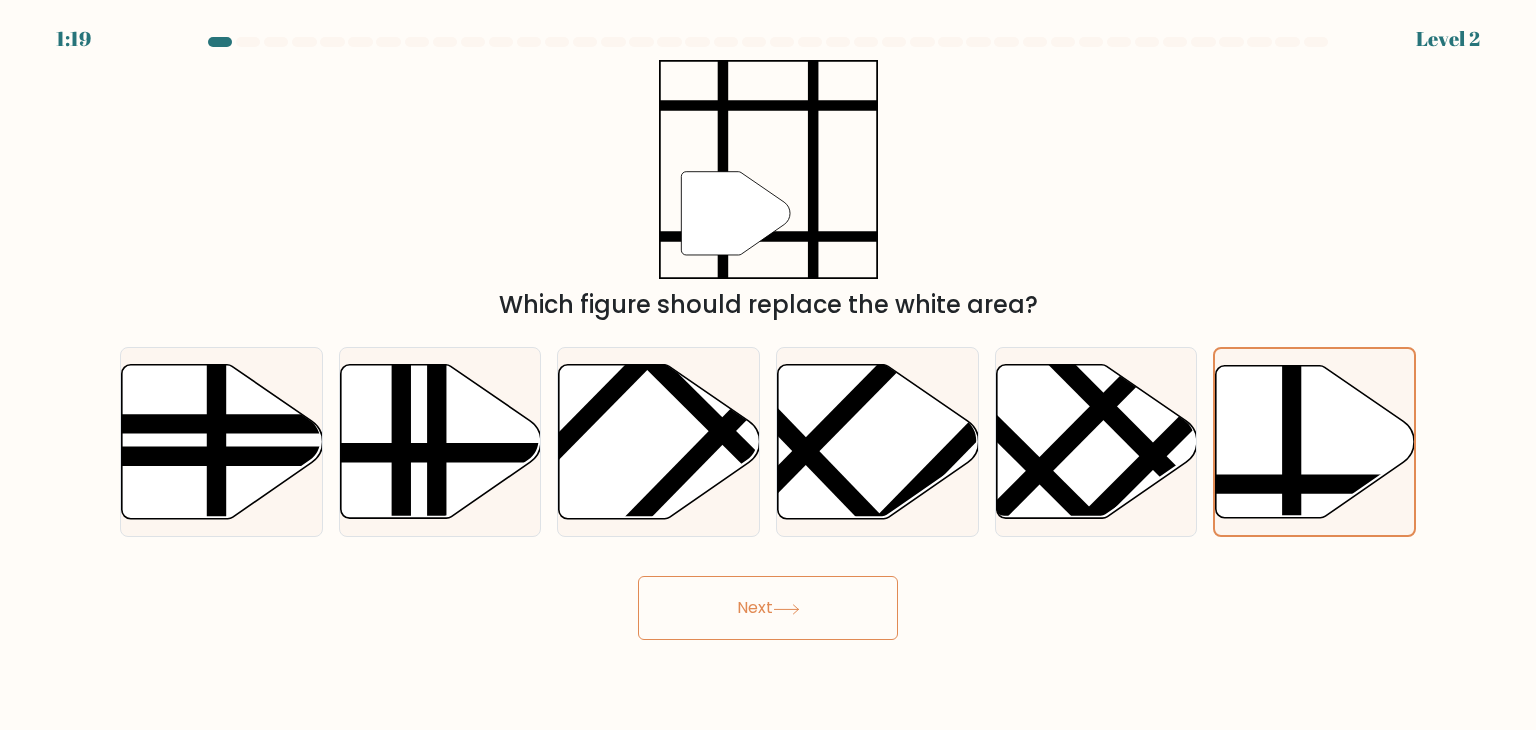 click on "Next" at bounding box center (768, 608) 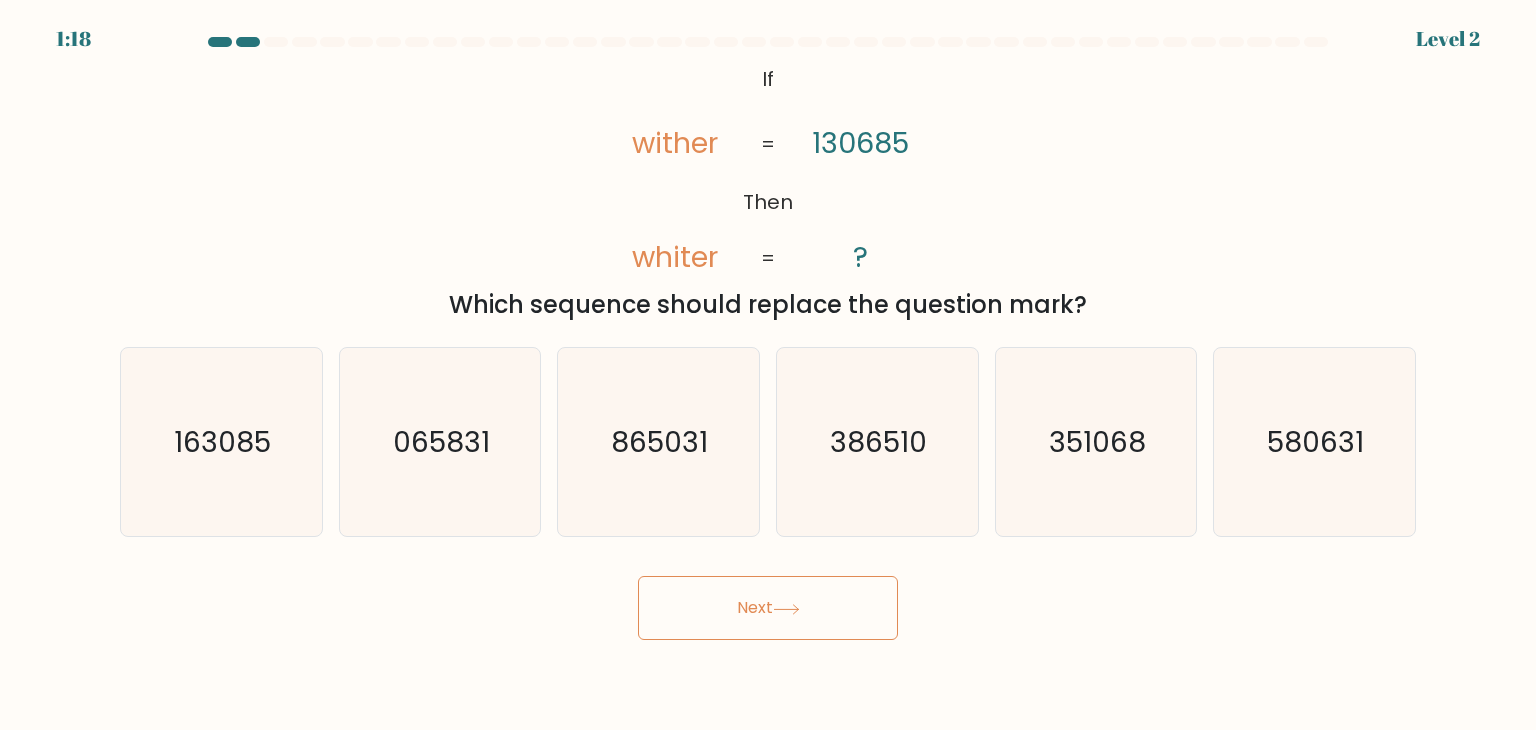 click on "Next" at bounding box center (768, 608) 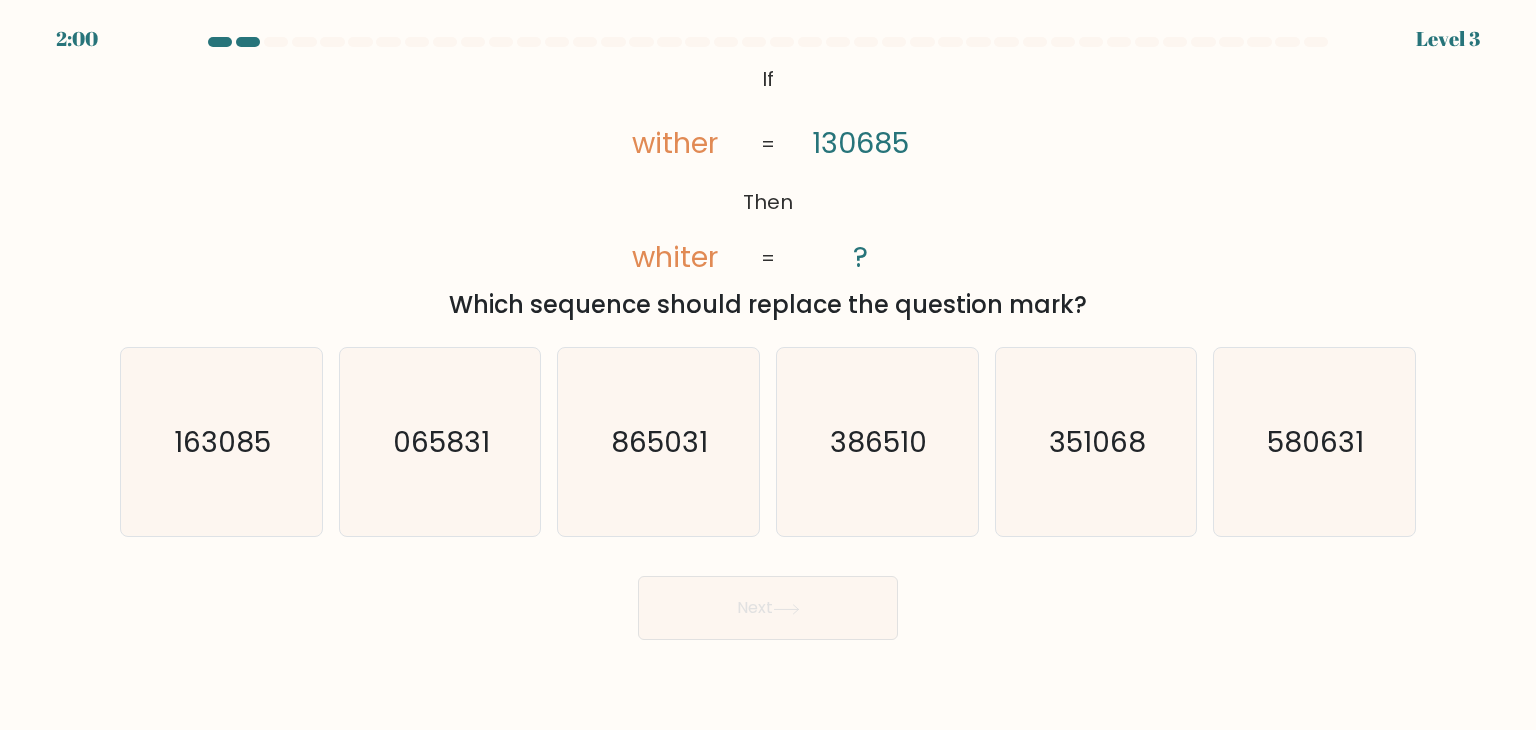 click on "@import url('https://fonts.googleapis.com/css?family=Abril+Fatface:400,100,100italic,300,300italic,400italic,500,500italic,700,700italic,900,900italic');           If       Then       wither       whiter       [NUMBER]       ?       =       =
Which sequence should replace the question mark?" at bounding box center [768, 191] 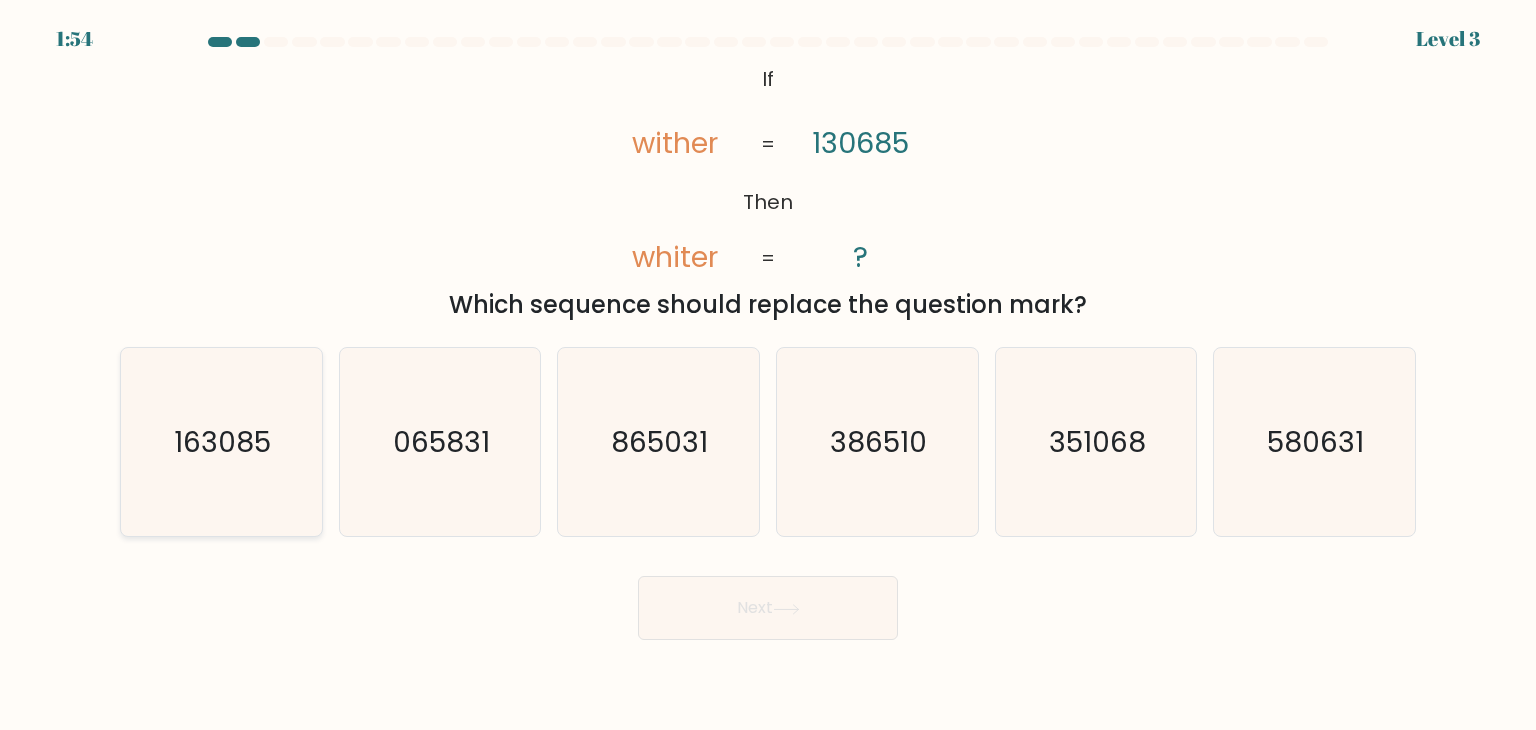 click on "163085" at bounding box center [221, 442] 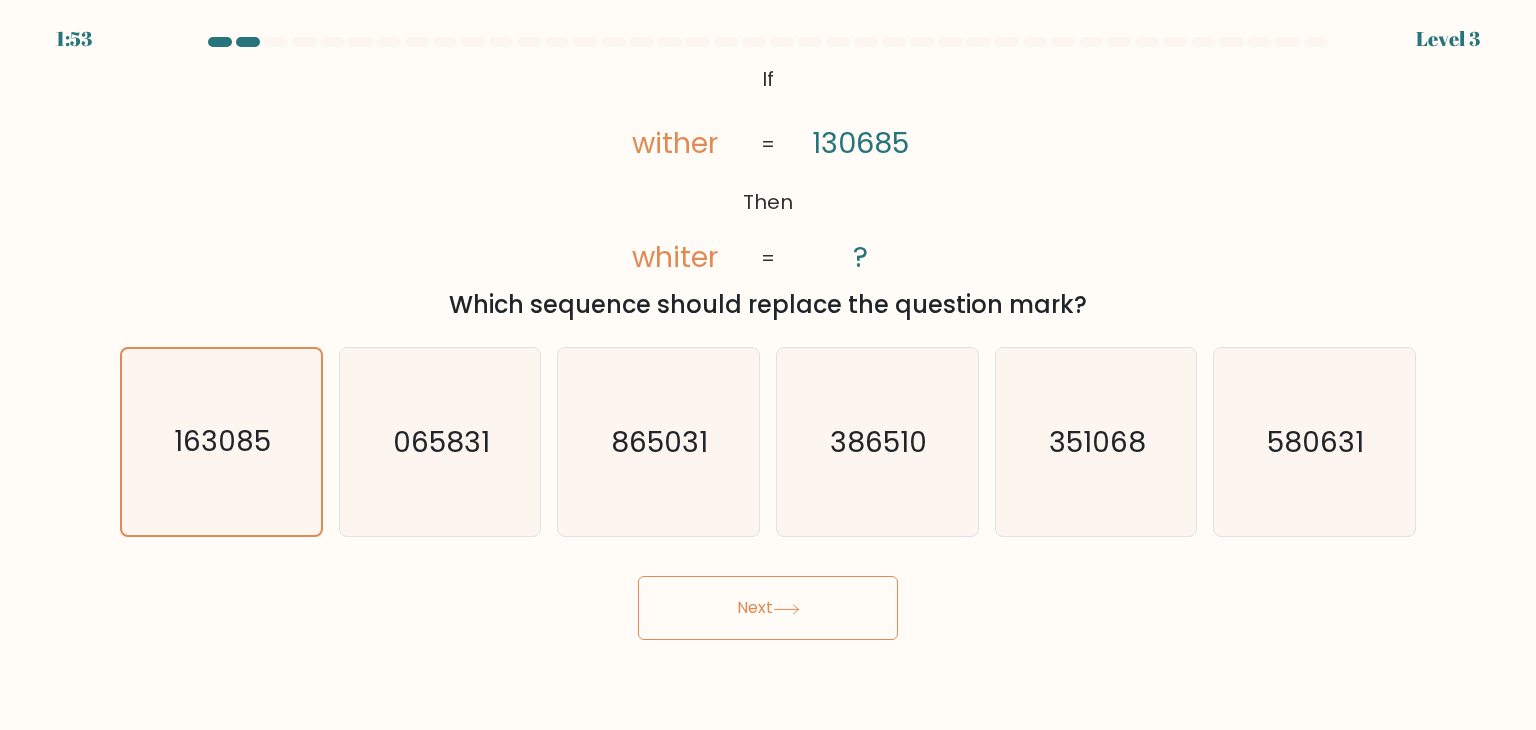 click on "Next" at bounding box center [768, 608] 